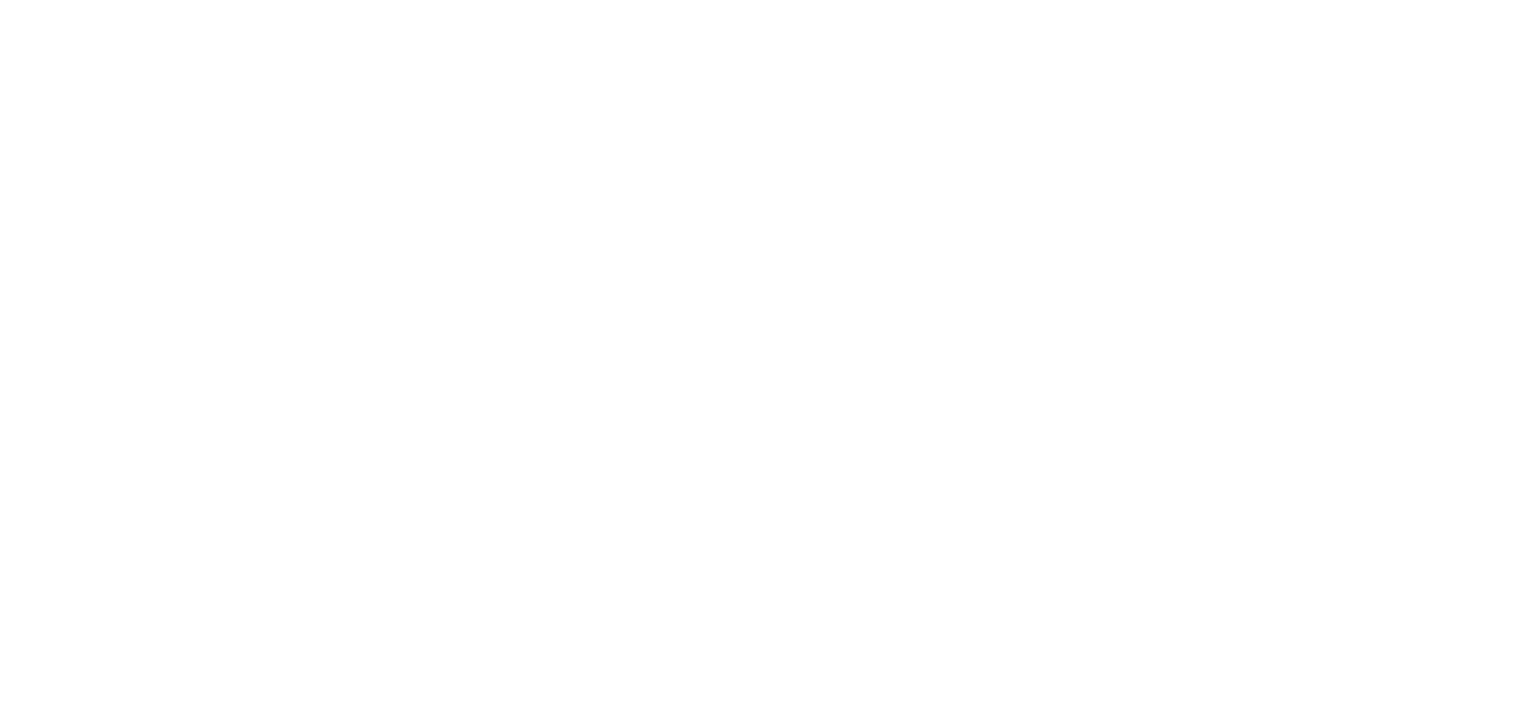 scroll, scrollTop: 0, scrollLeft: 0, axis: both 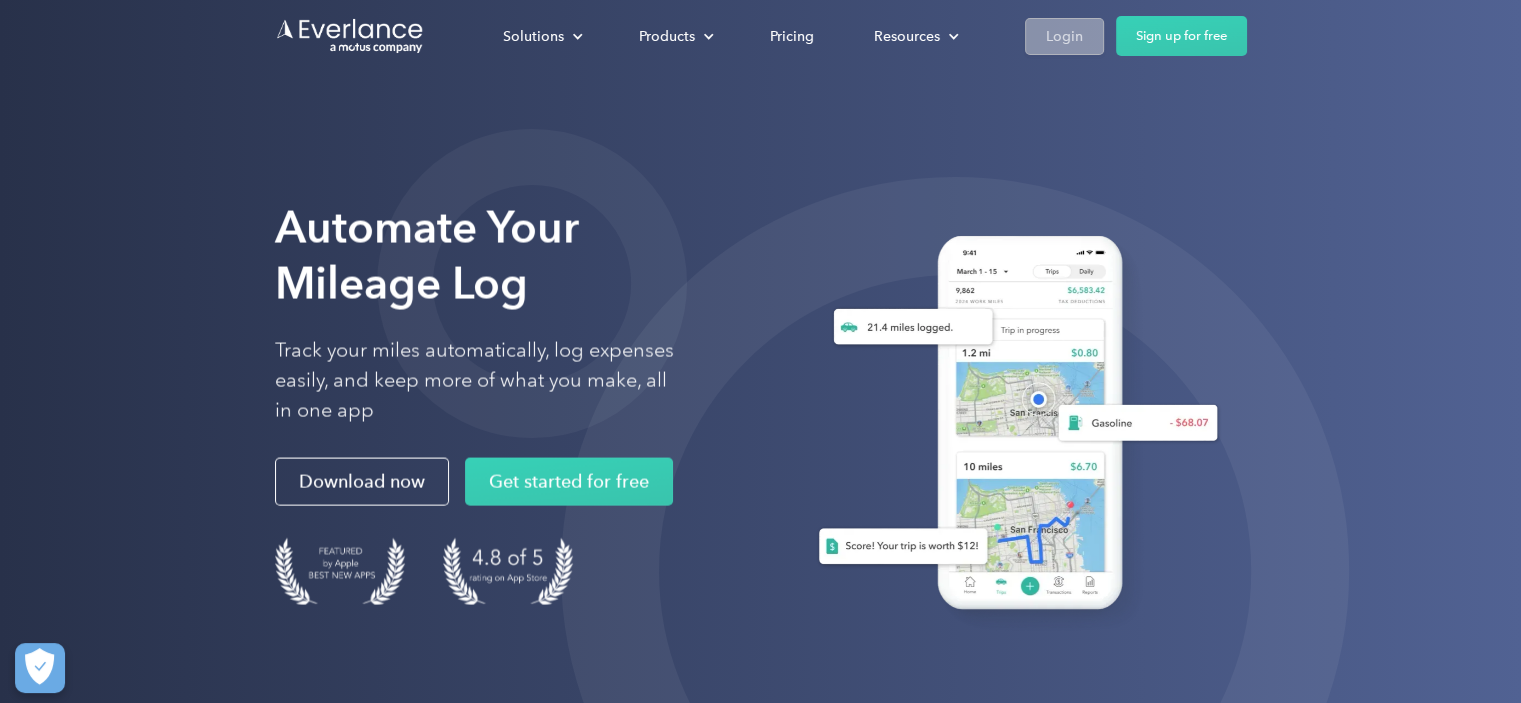 click on "Login" at bounding box center (1064, 36) 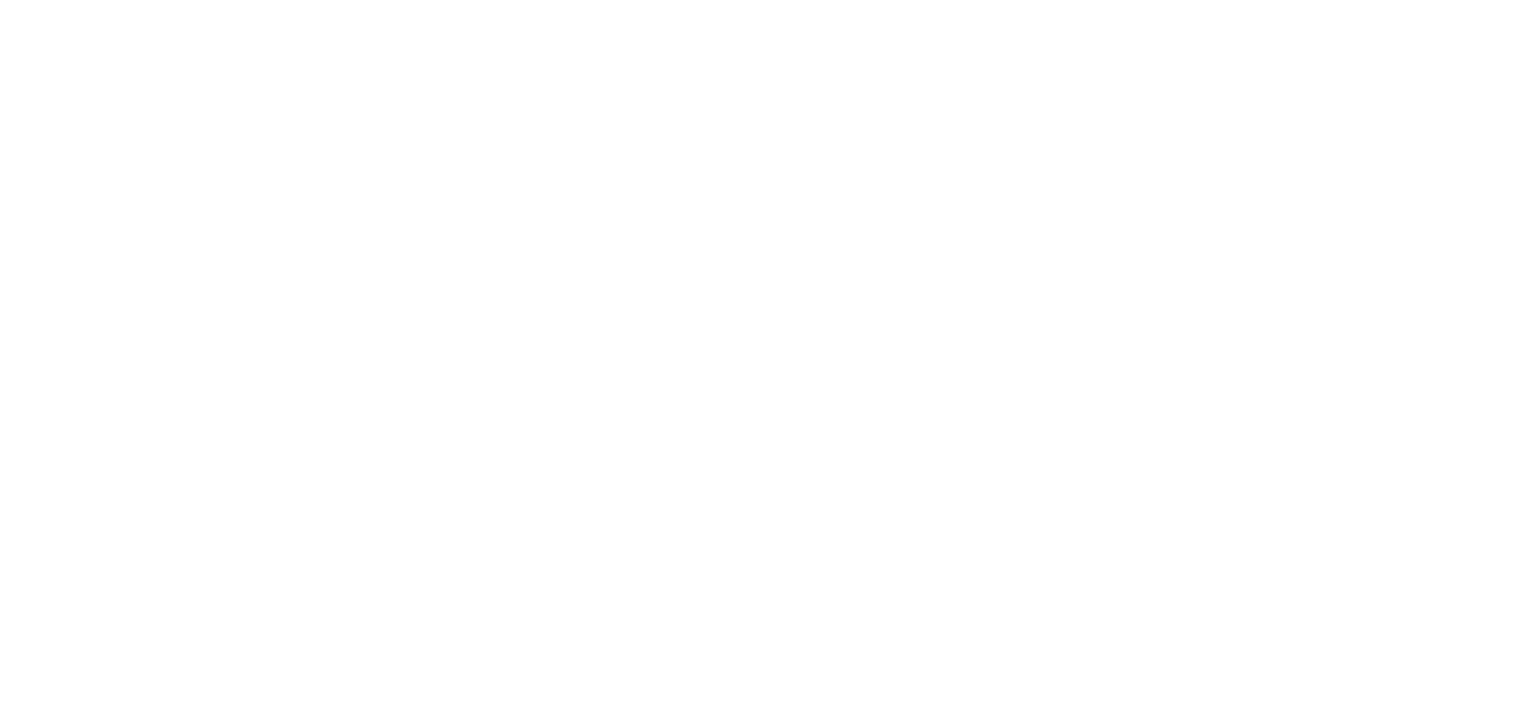 scroll, scrollTop: 0, scrollLeft: 0, axis: both 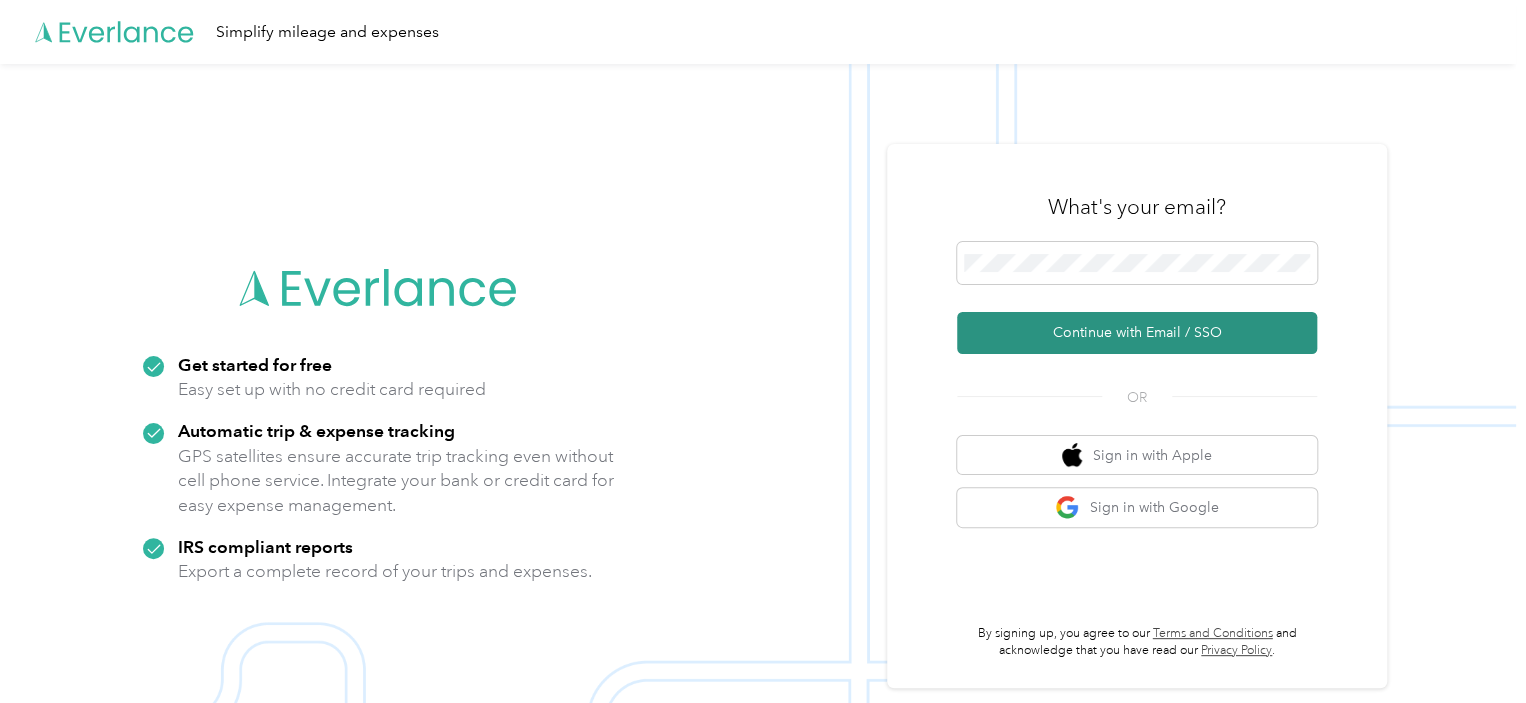 click on "Continue with Email / SSO" at bounding box center (1137, 333) 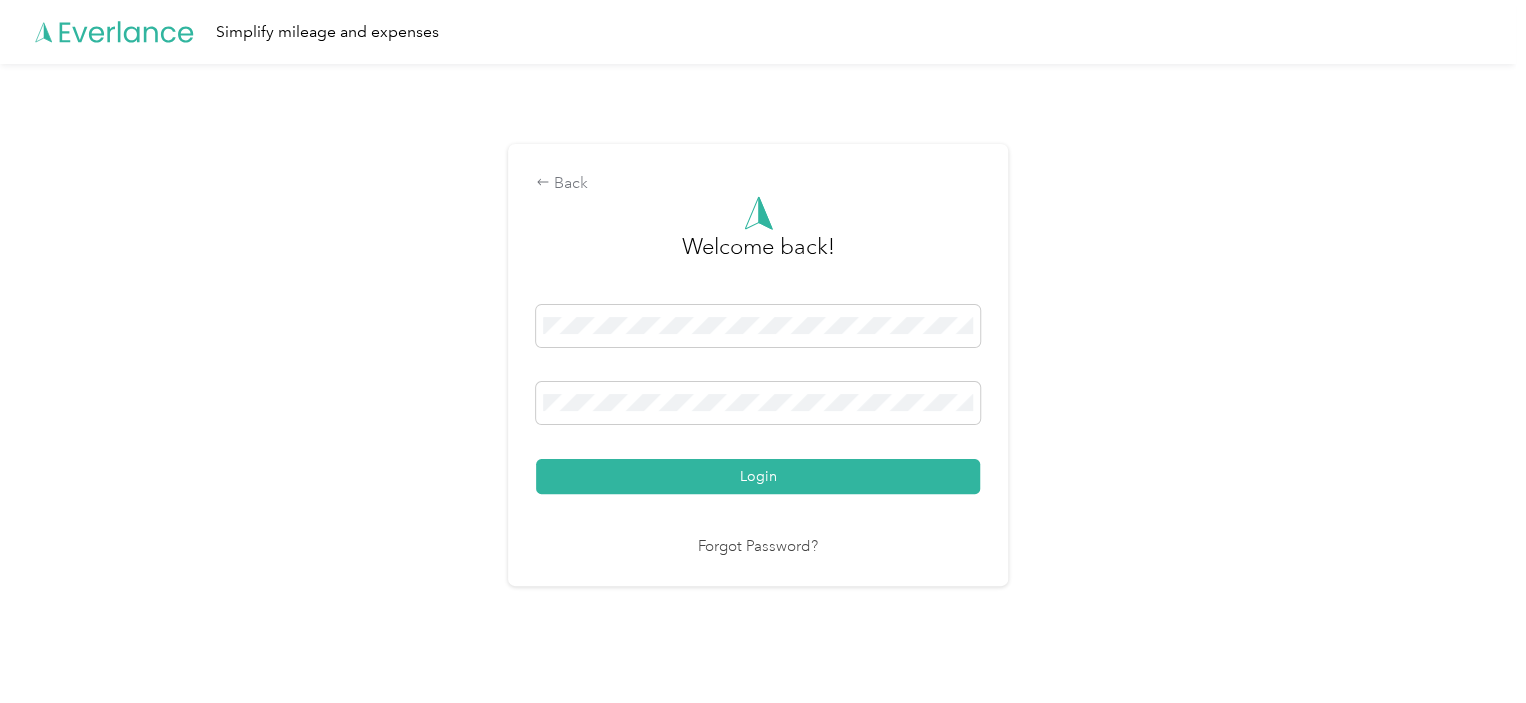 click on "Welcome back! Login Forgot Password?" at bounding box center [758, 377] 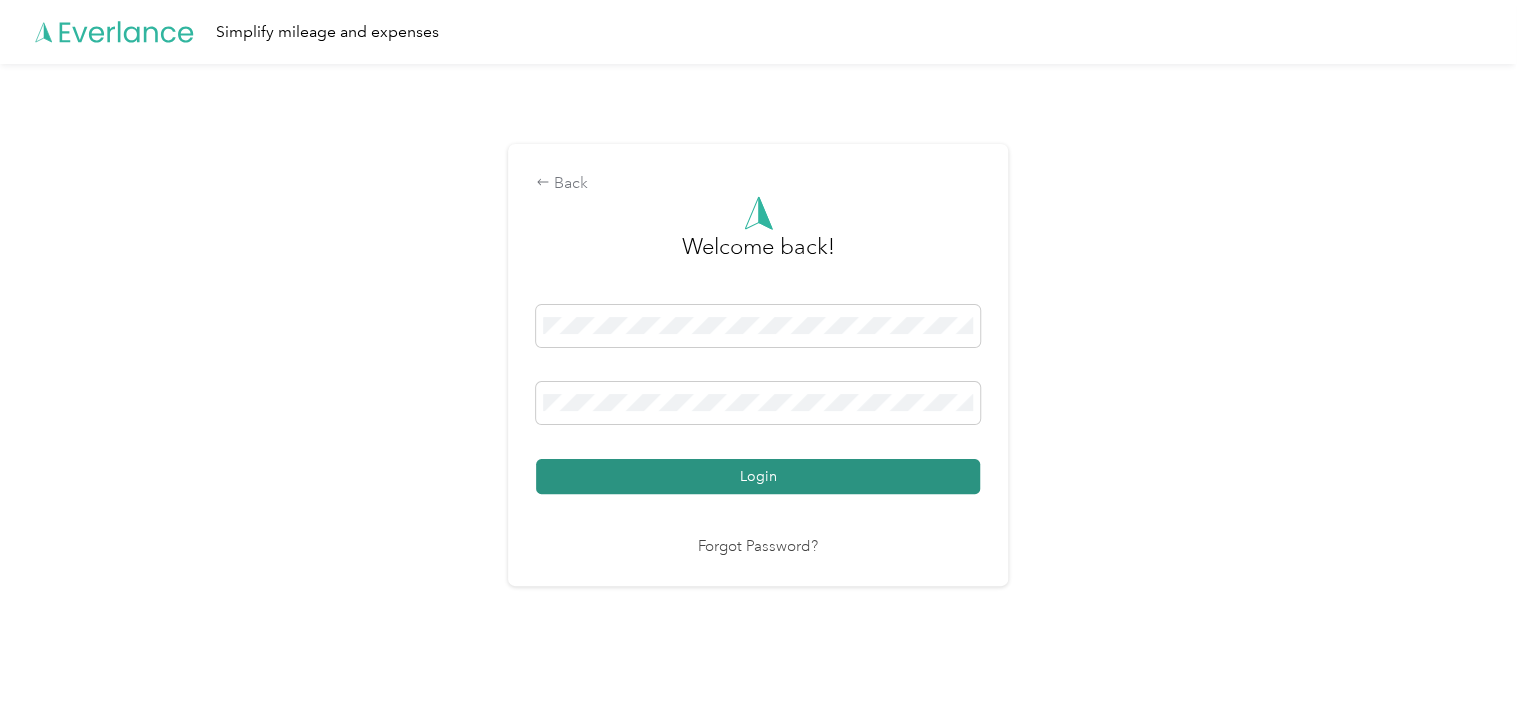 click on "Login" at bounding box center (758, 476) 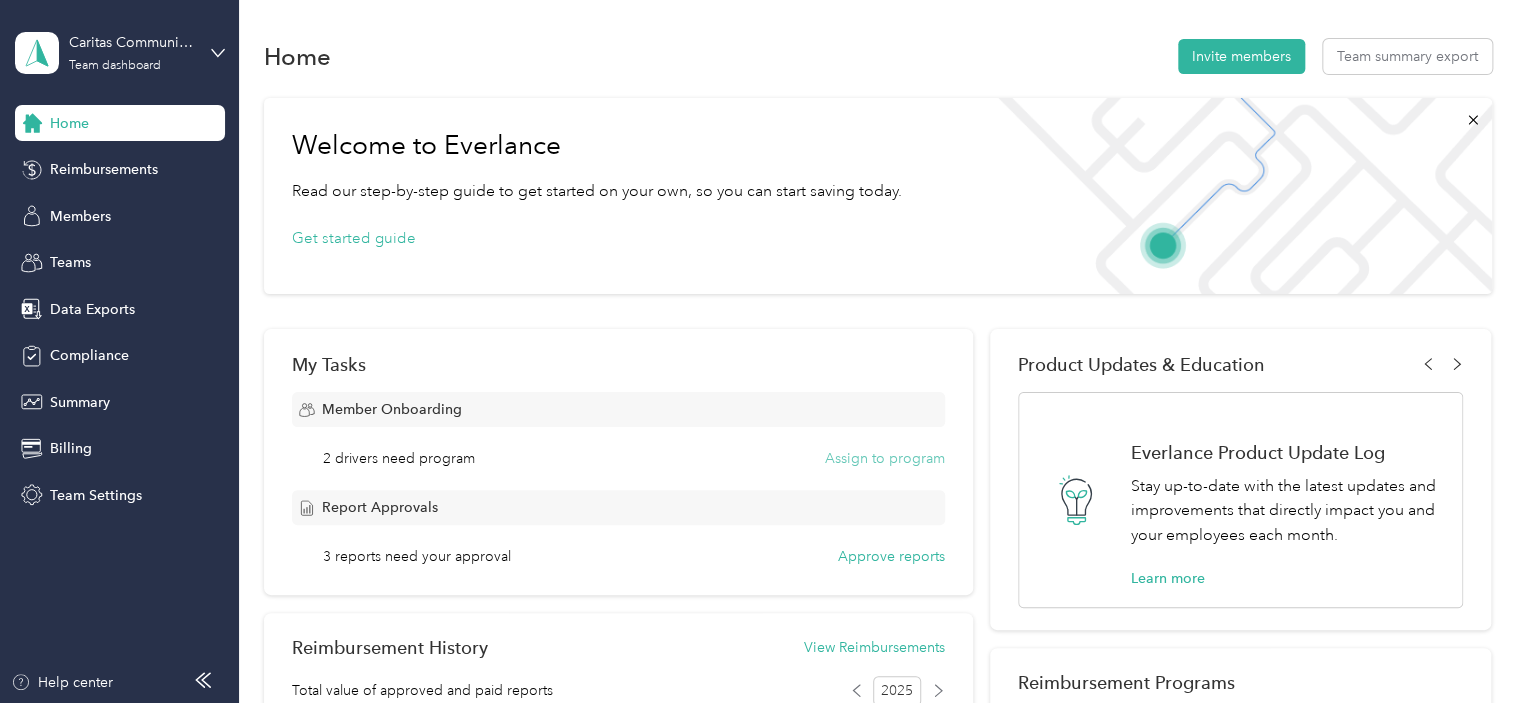 click on "Assign to program" at bounding box center (885, 458) 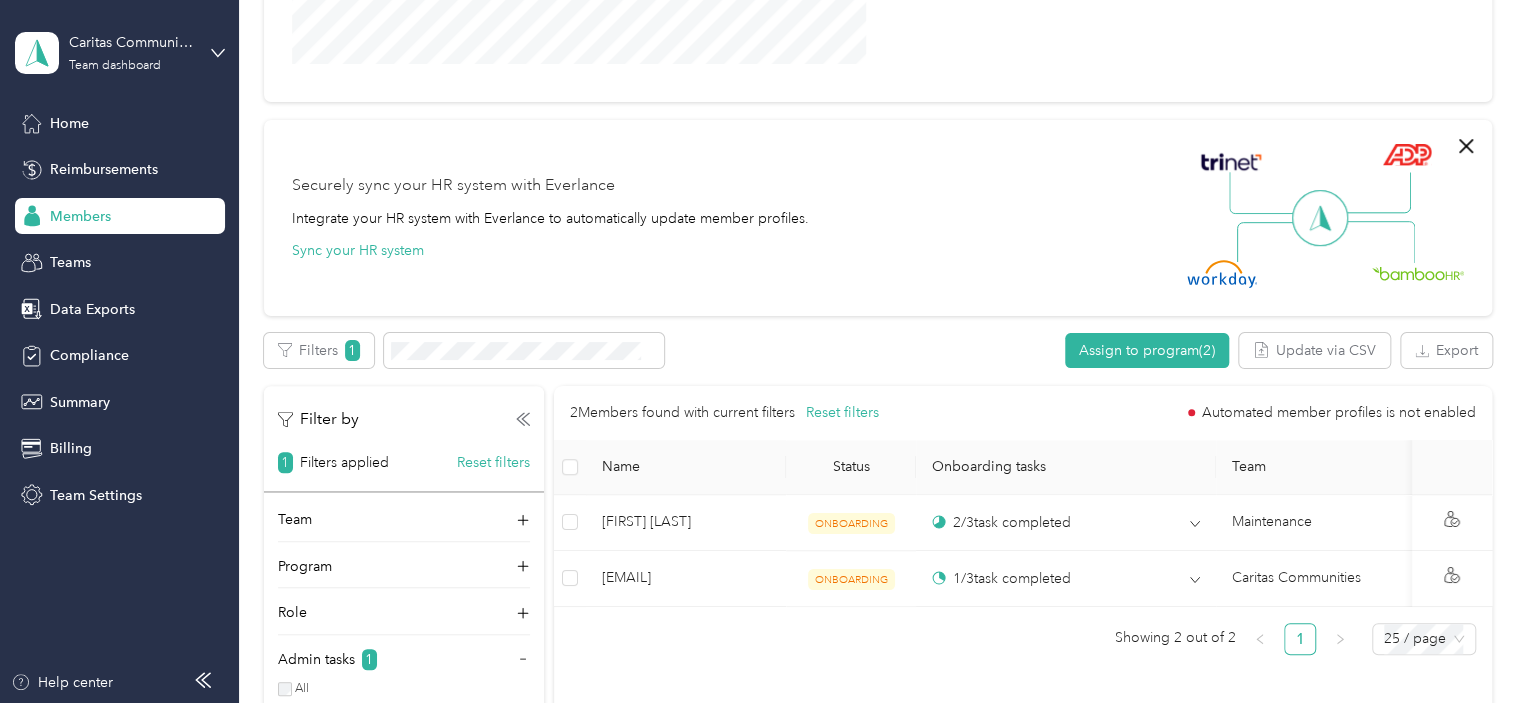 scroll, scrollTop: 470, scrollLeft: 0, axis: vertical 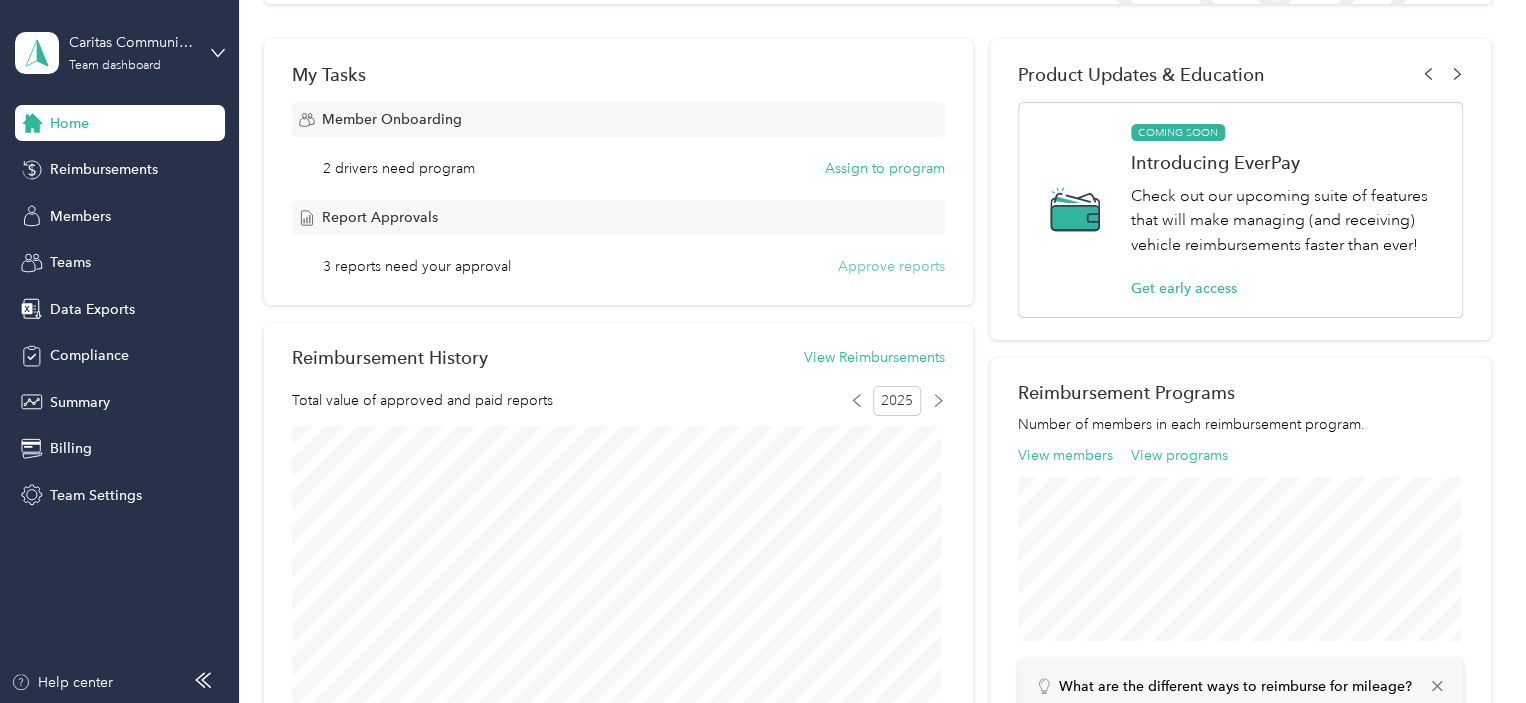 click on "Approve reports" at bounding box center (891, 266) 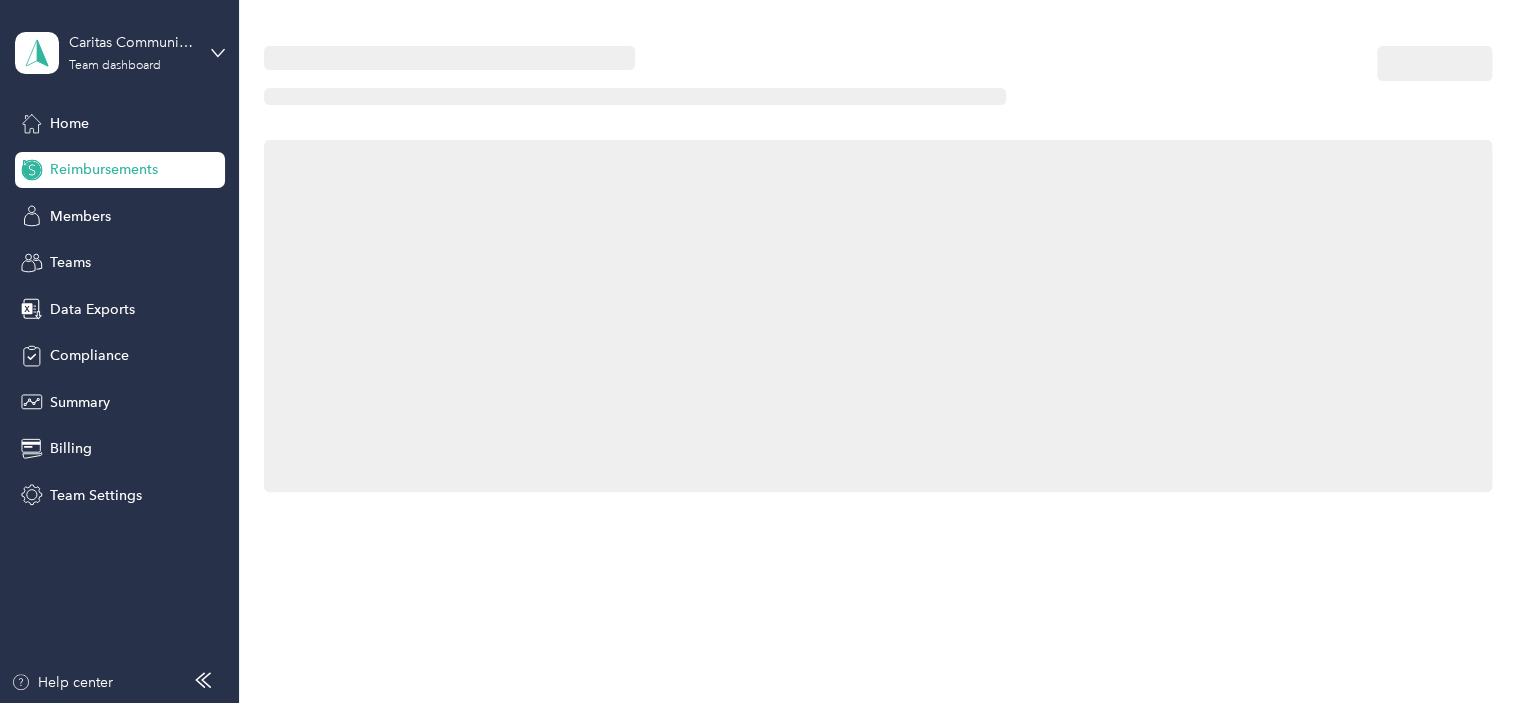 scroll, scrollTop: 0, scrollLeft: 0, axis: both 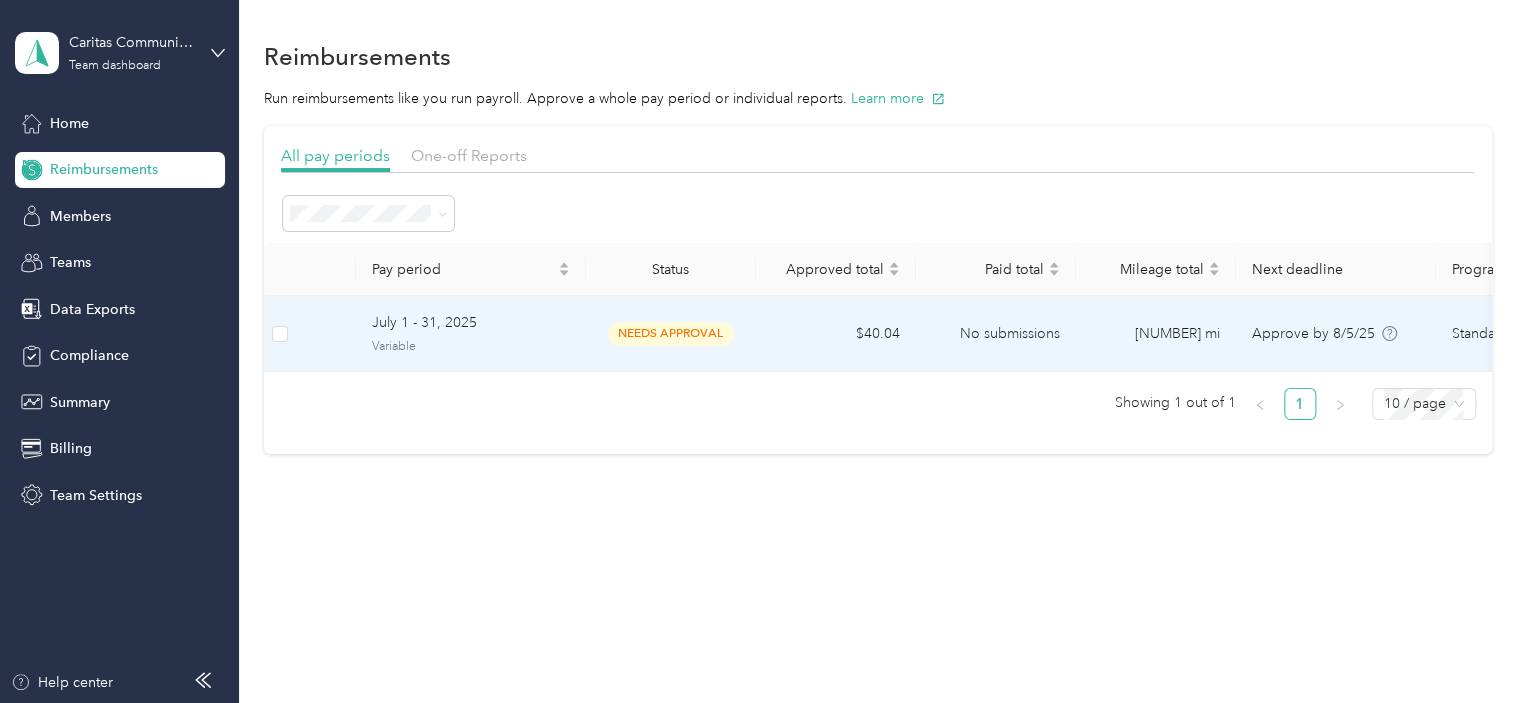 click on "July 1 - 31, 2025" at bounding box center (471, 323) 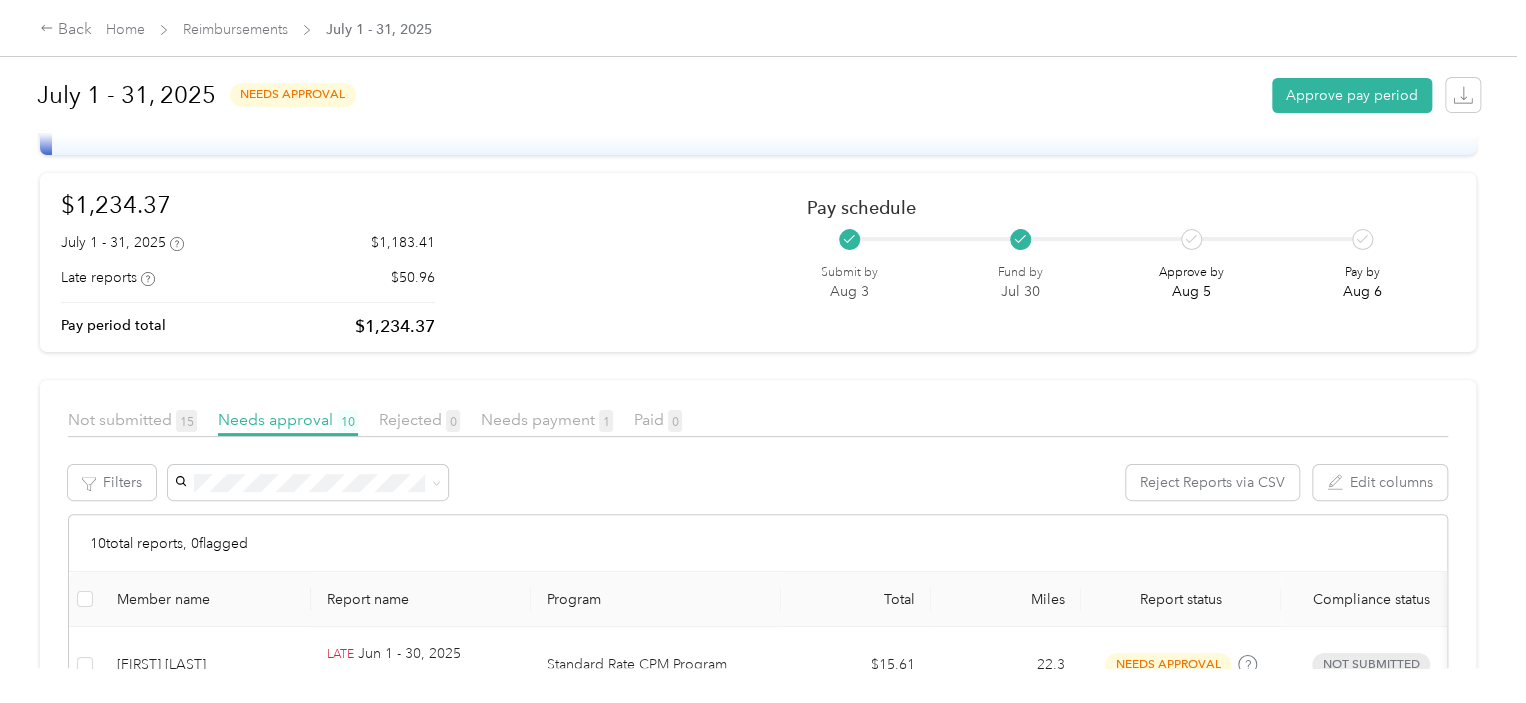 scroll, scrollTop: 88, scrollLeft: 0, axis: vertical 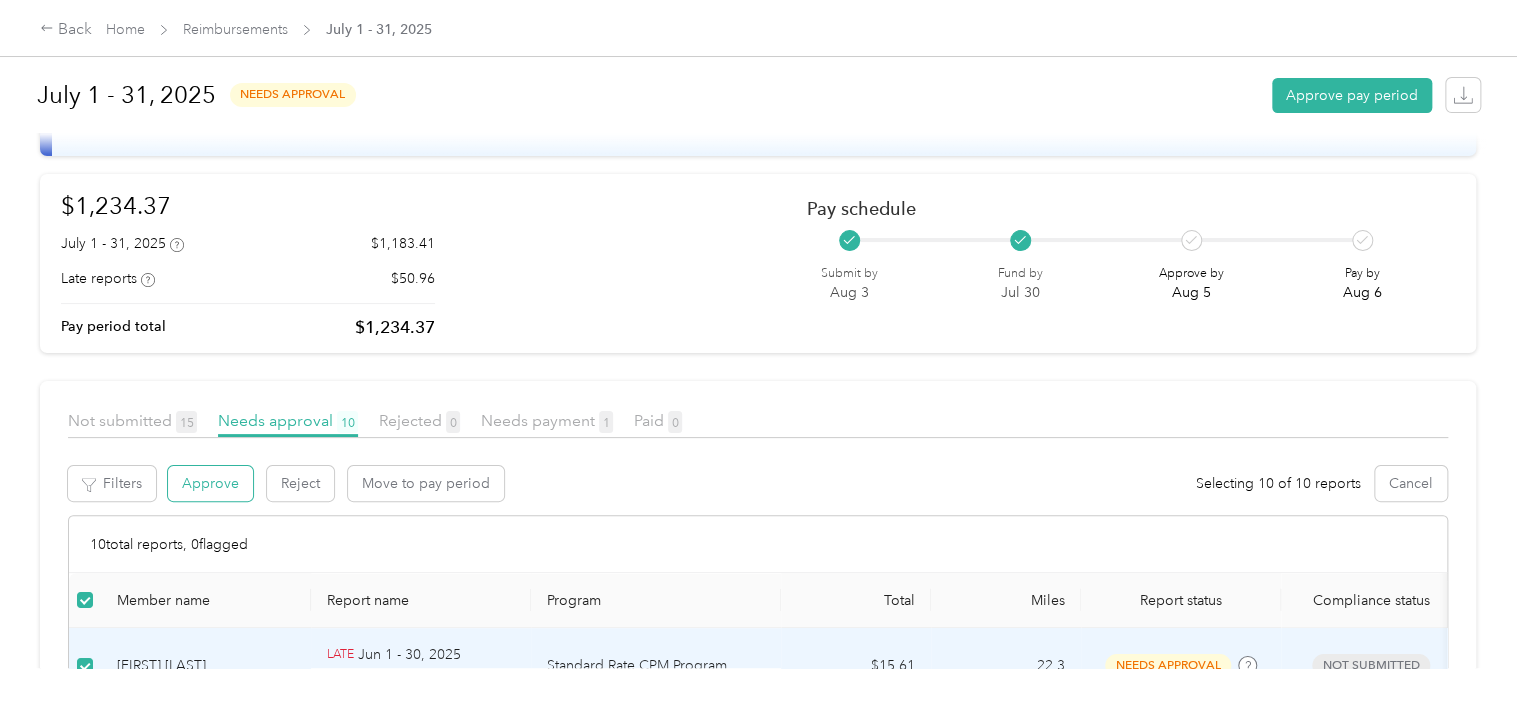 click on "Approve" at bounding box center (210, 483) 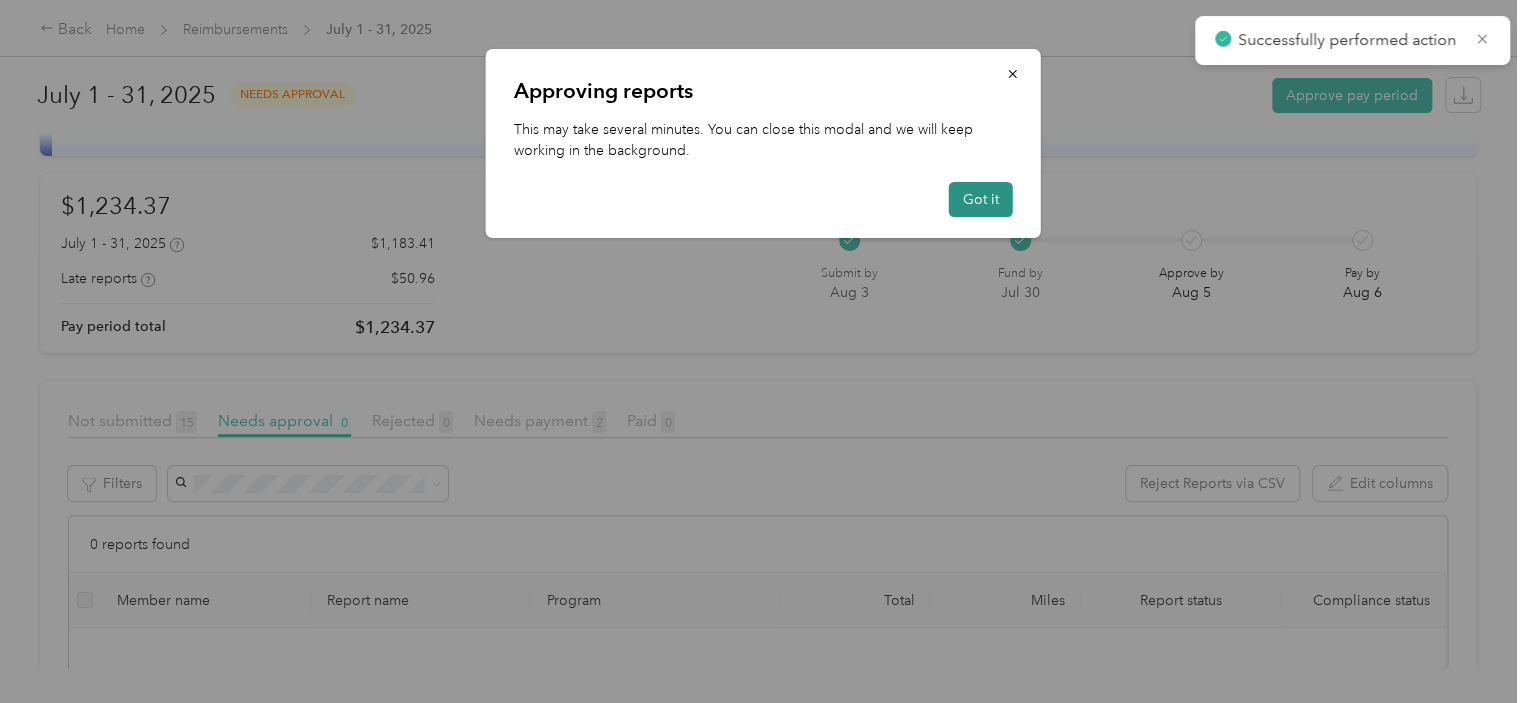 click on "Got it" at bounding box center [981, 199] 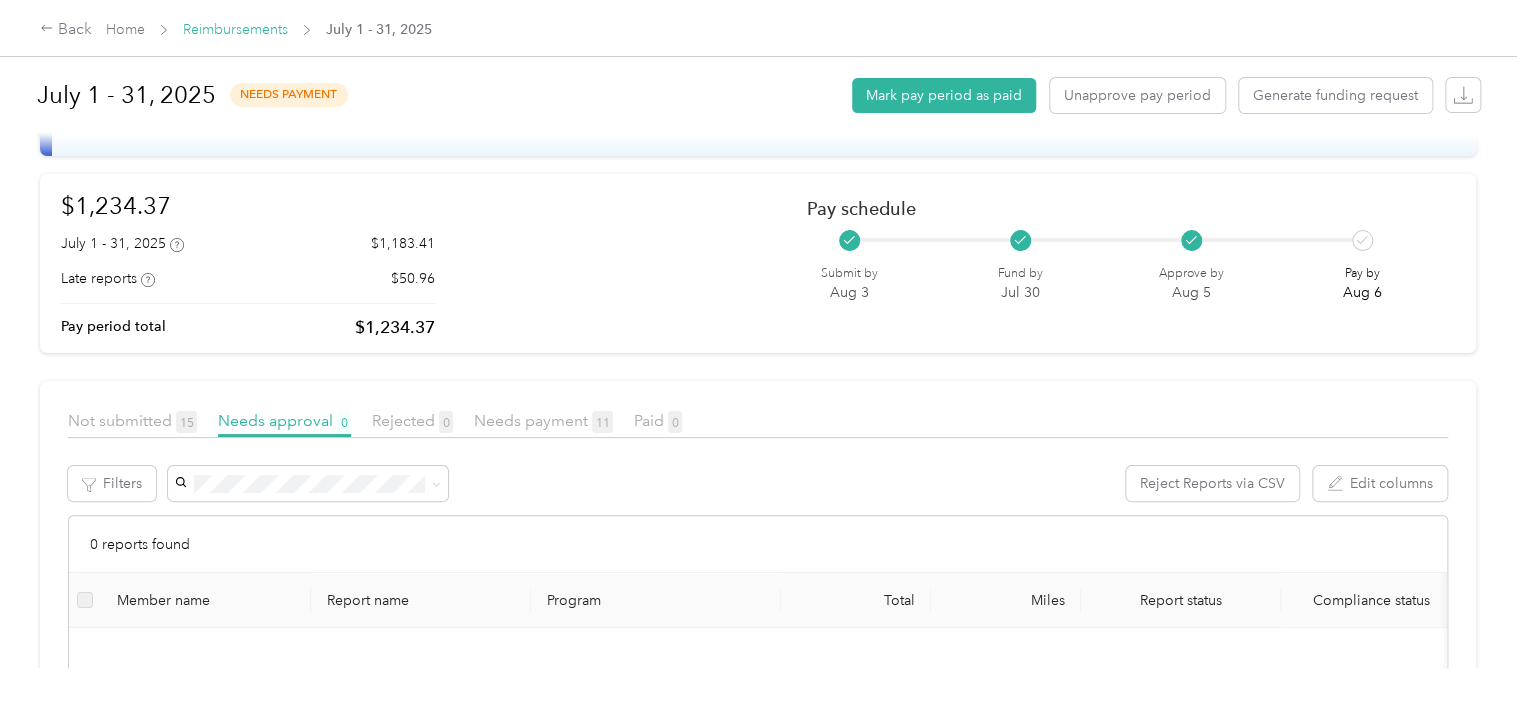click on "Reimbursements" at bounding box center [235, 29] 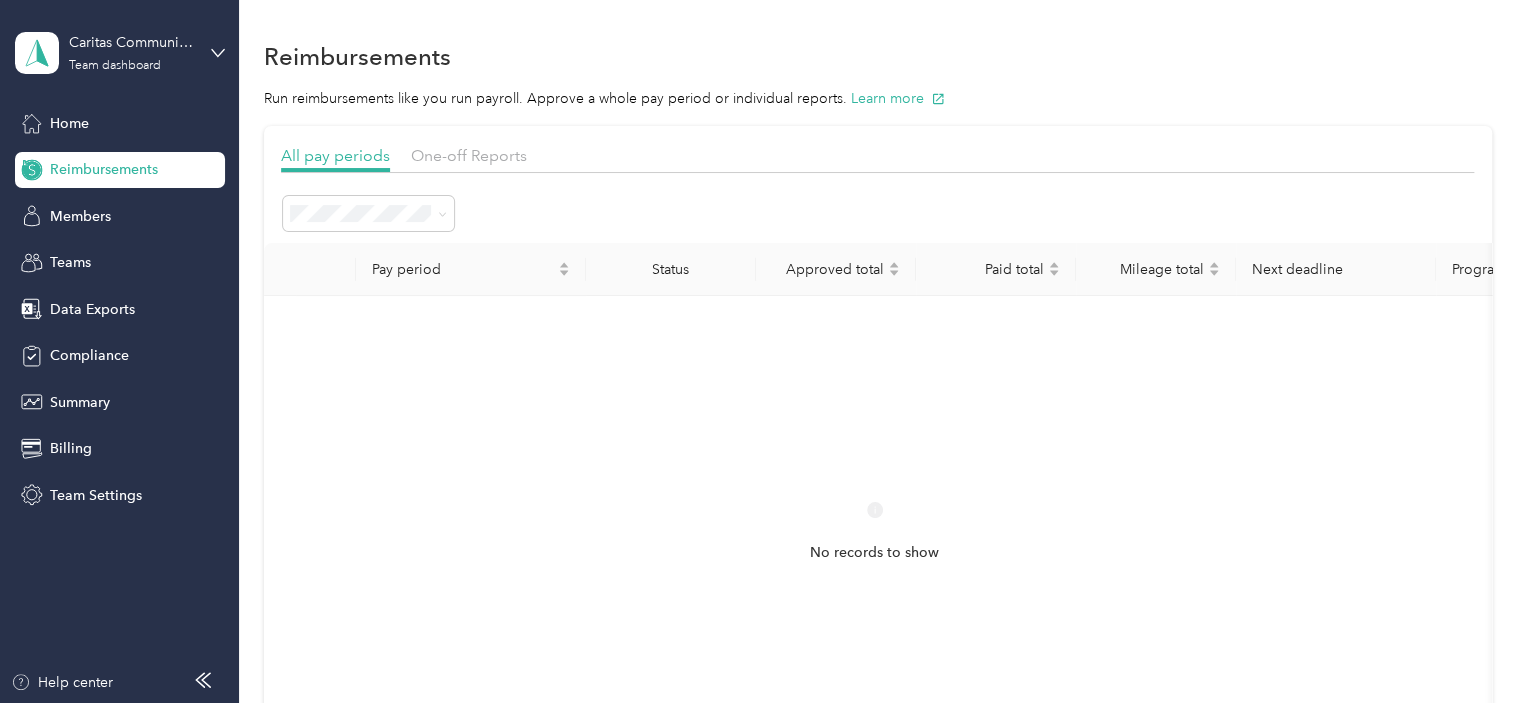 click on "Reimbursements" at bounding box center (104, 169) 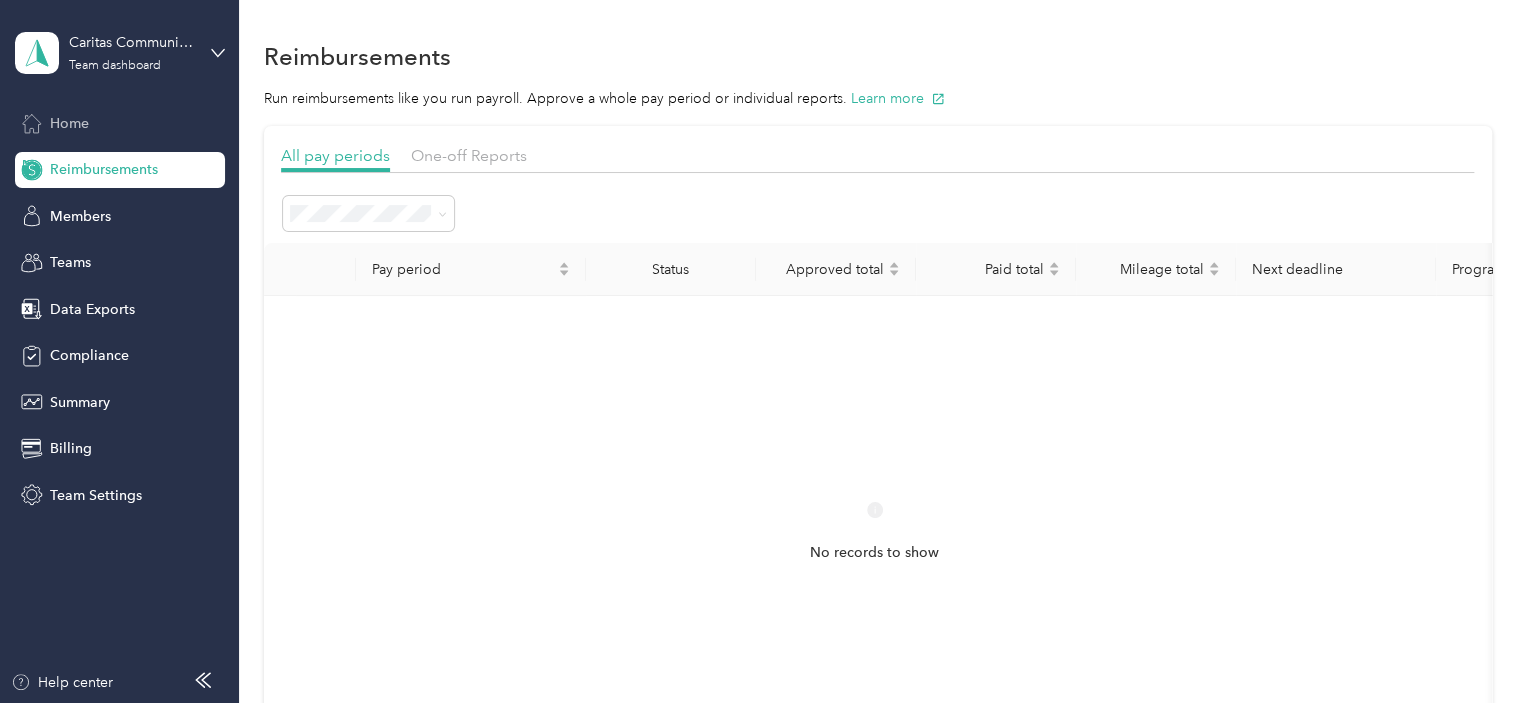 click on "Home" at bounding box center (120, 123) 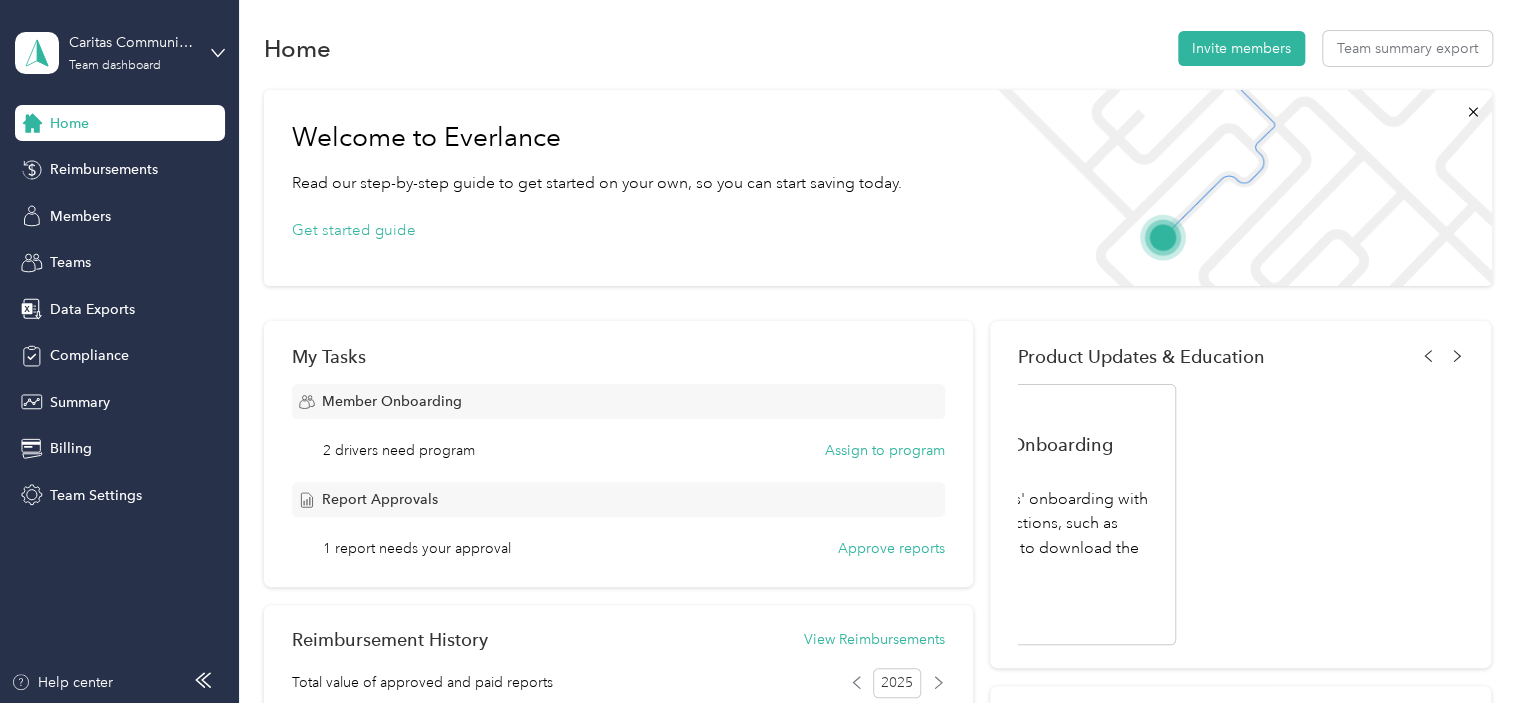 scroll, scrollTop: 0, scrollLeft: 0, axis: both 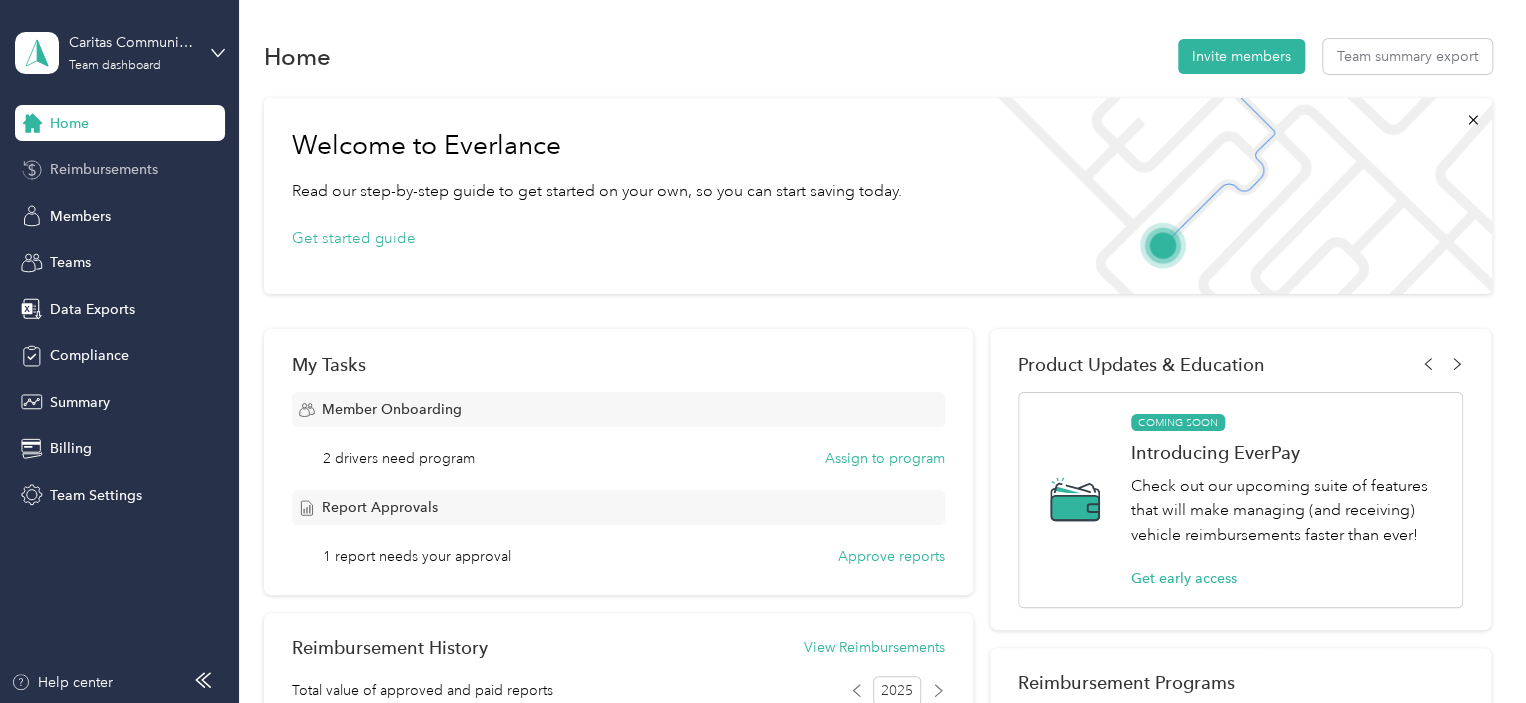 click on "Reimbursements" at bounding box center (104, 169) 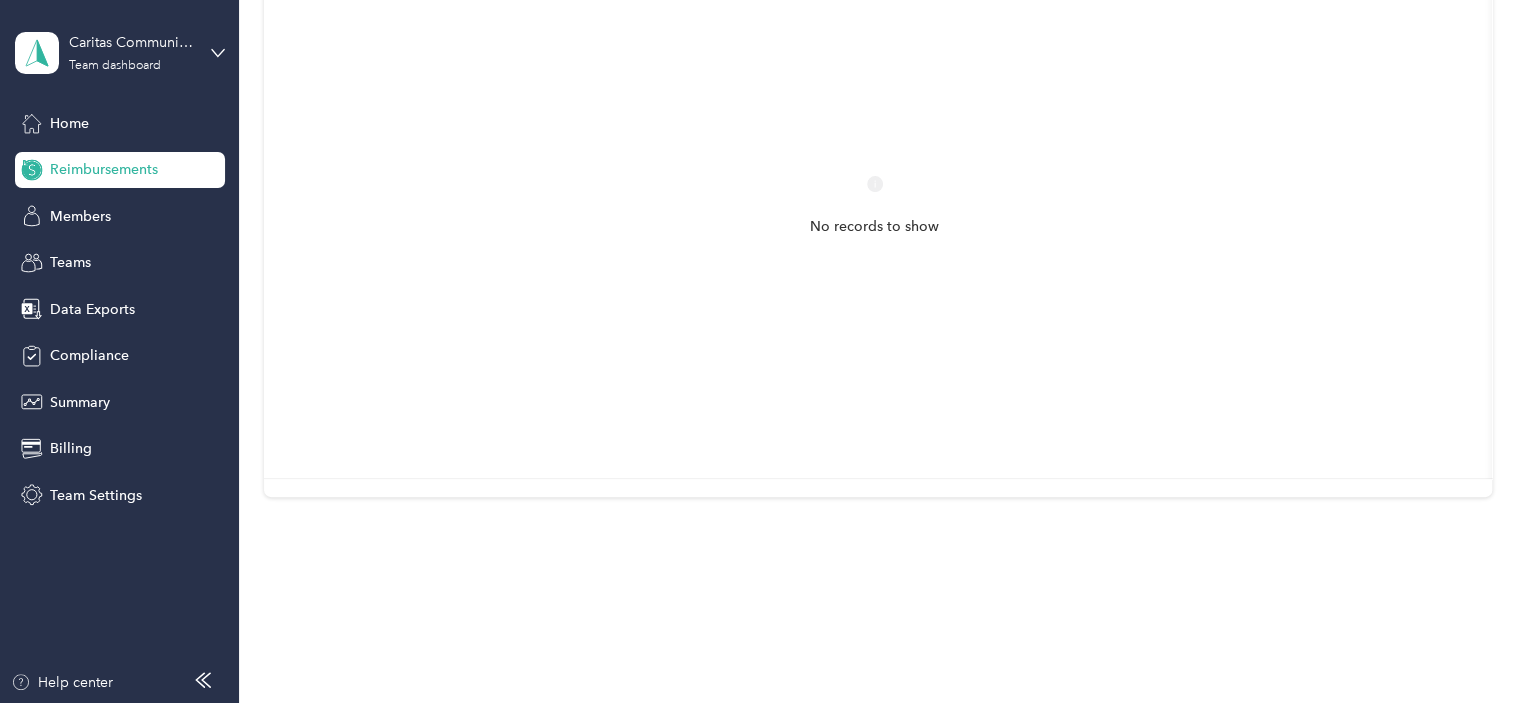 scroll, scrollTop: 0, scrollLeft: 0, axis: both 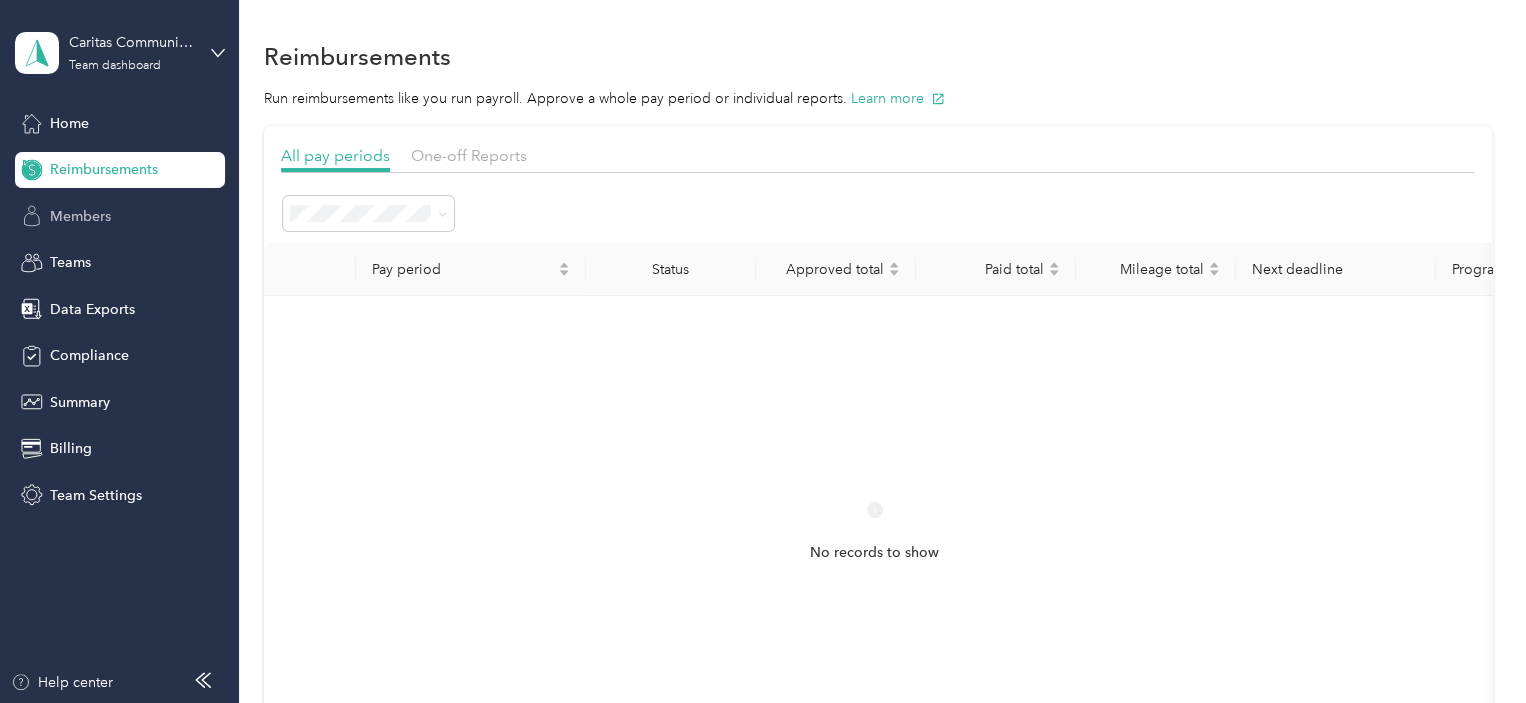 click on "Members" at bounding box center (80, 216) 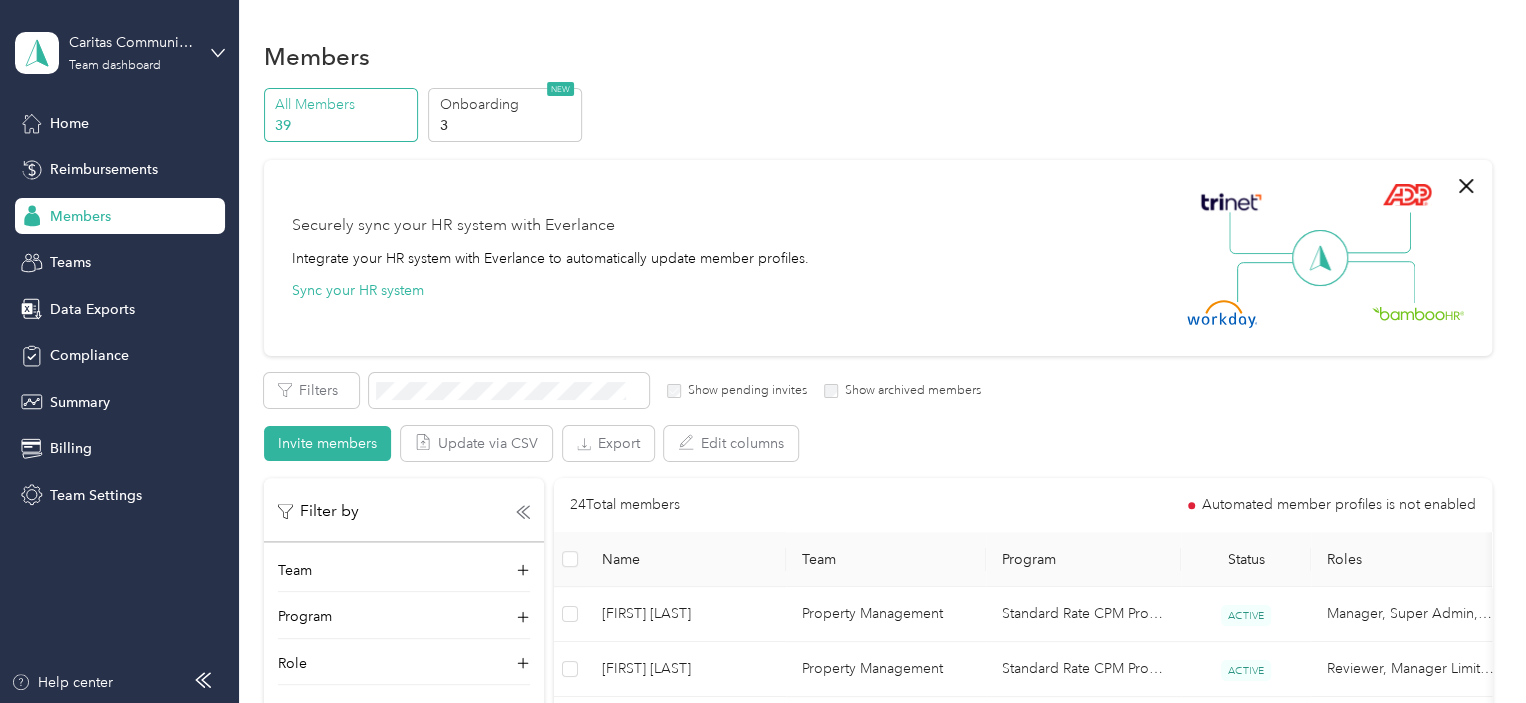 scroll, scrollTop: 0, scrollLeft: 0, axis: both 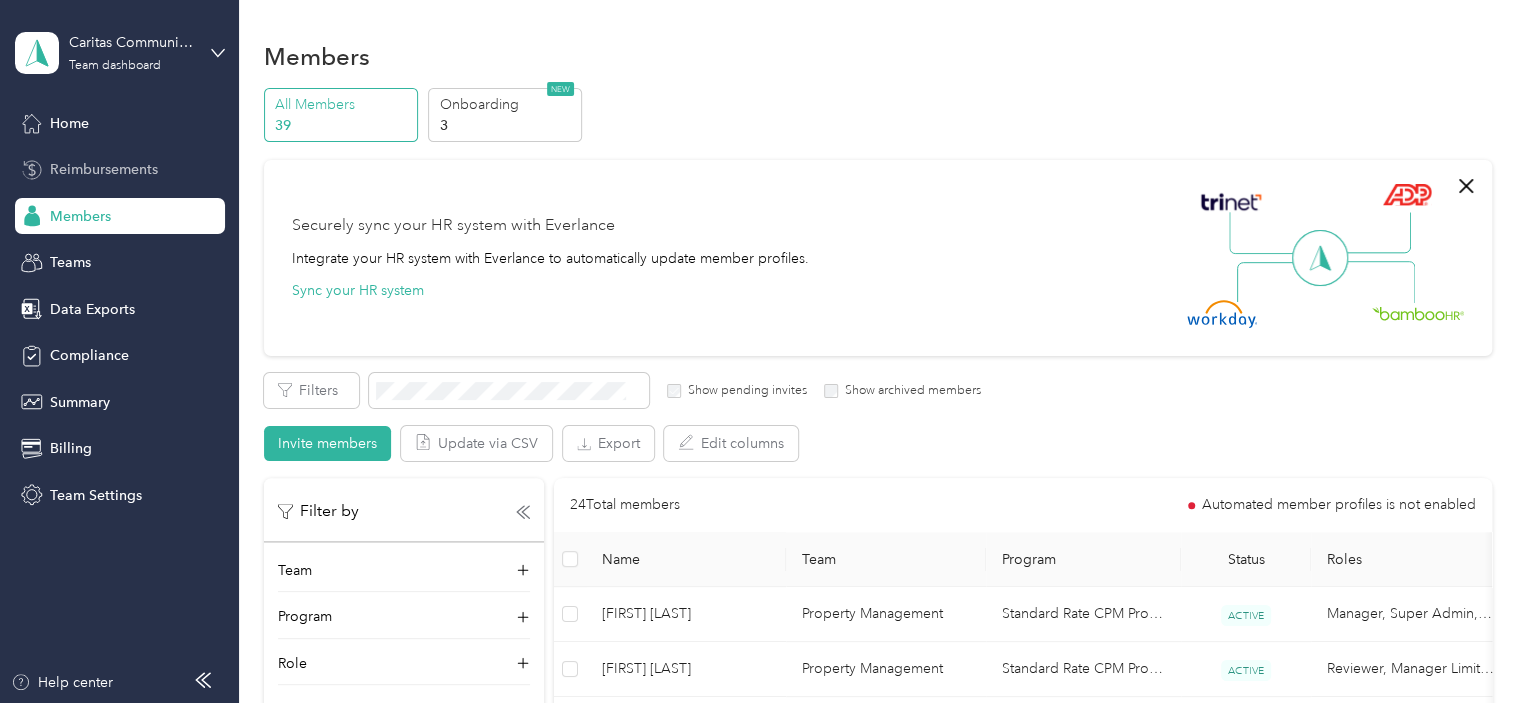 click on "Reimbursements" at bounding box center (104, 169) 